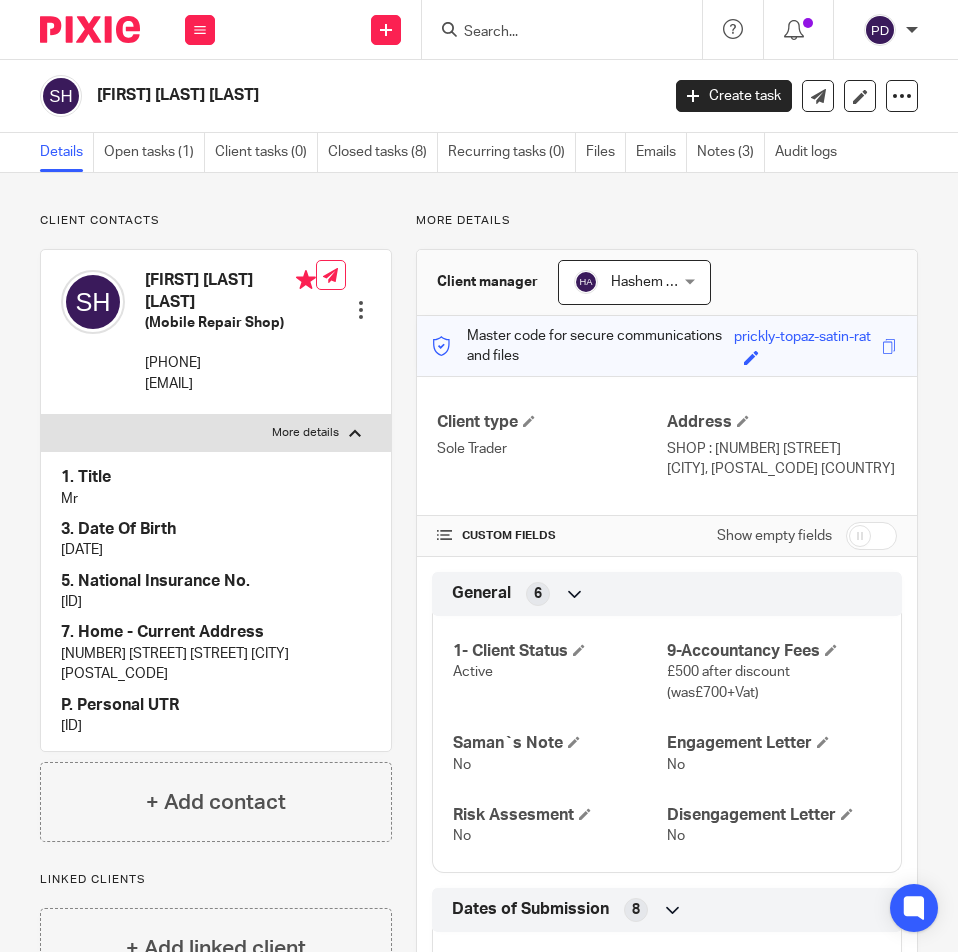 scroll, scrollTop: 0, scrollLeft: 0, axis: both 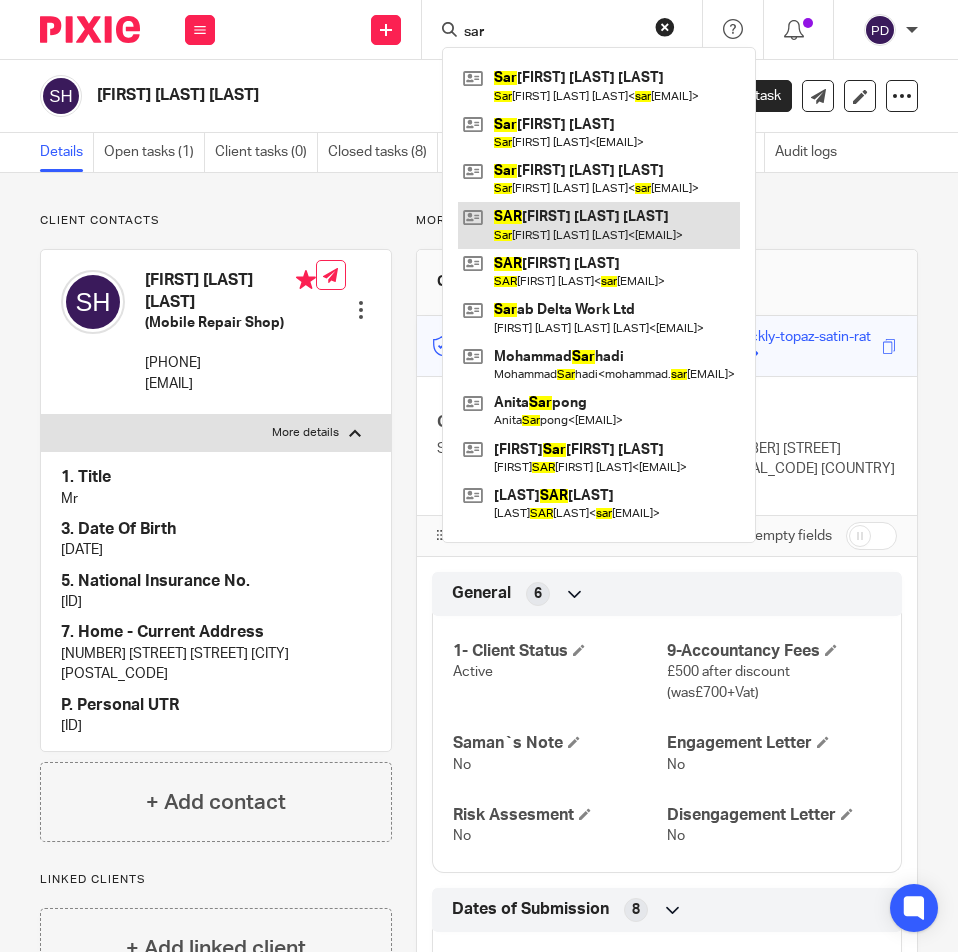 type on "sar" 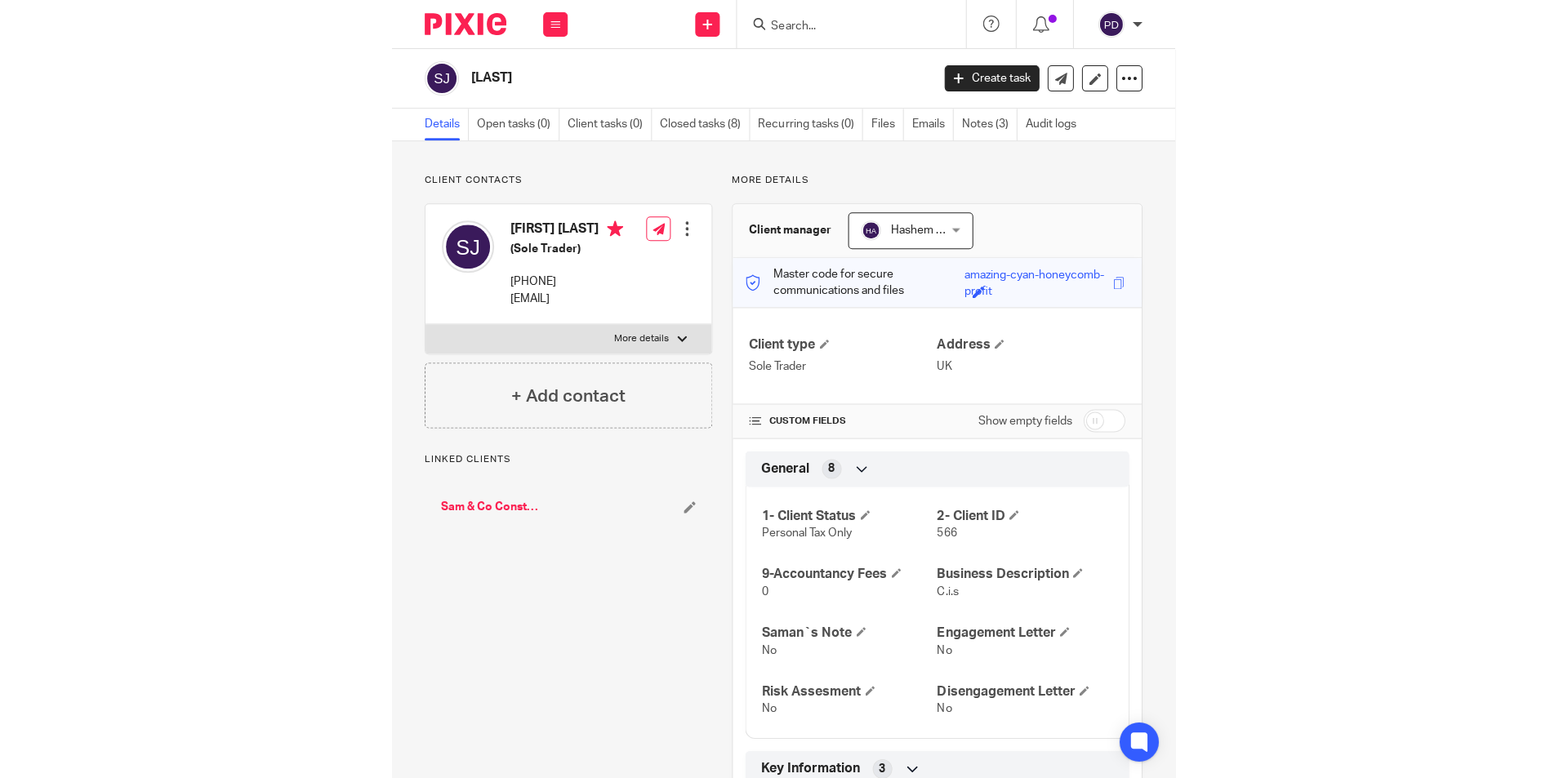 scroll, scrollTop: 0, scrollLeft: 0, axis: both 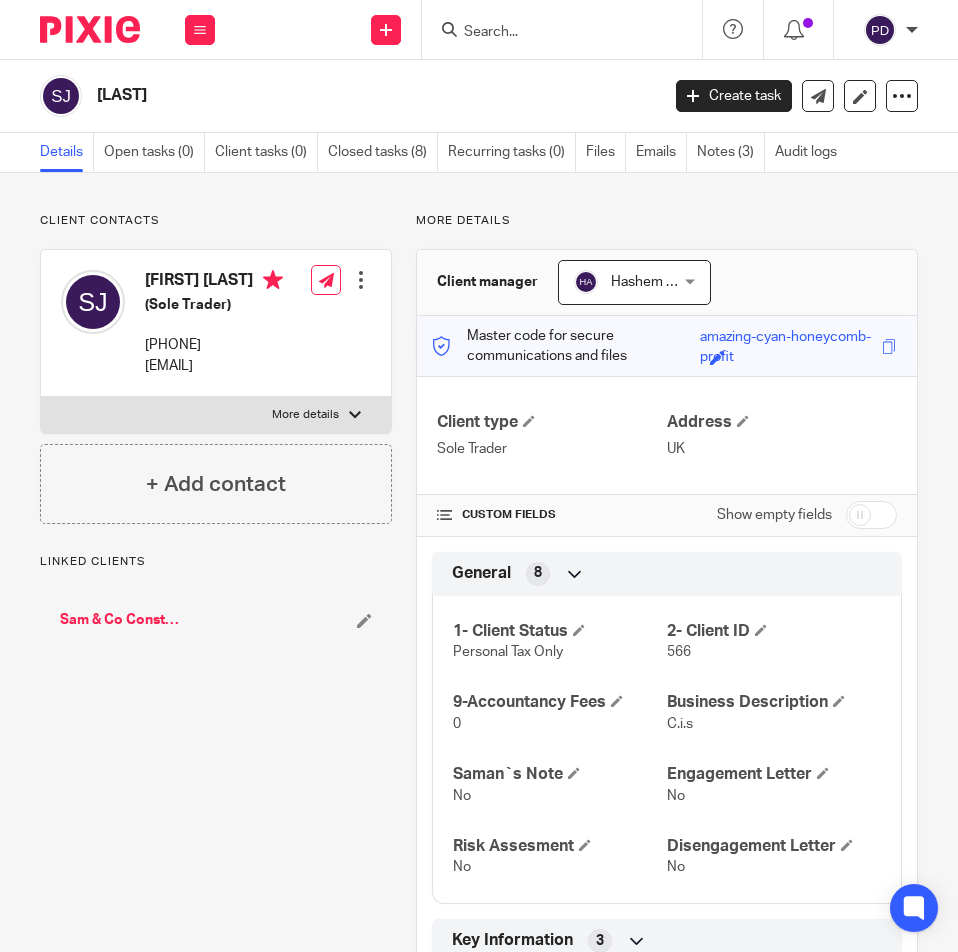 click on "More details" at bounding box center (216, 415) 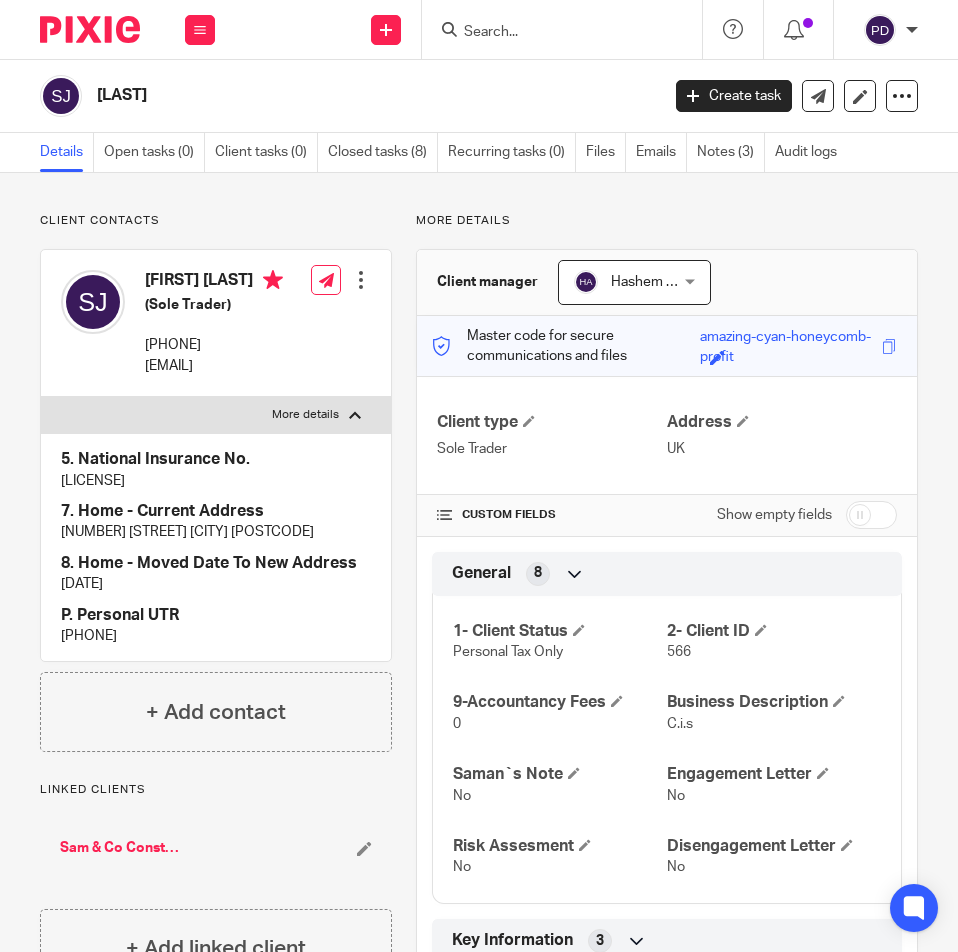 click on "5403651914" at bounding box center (216, 636) 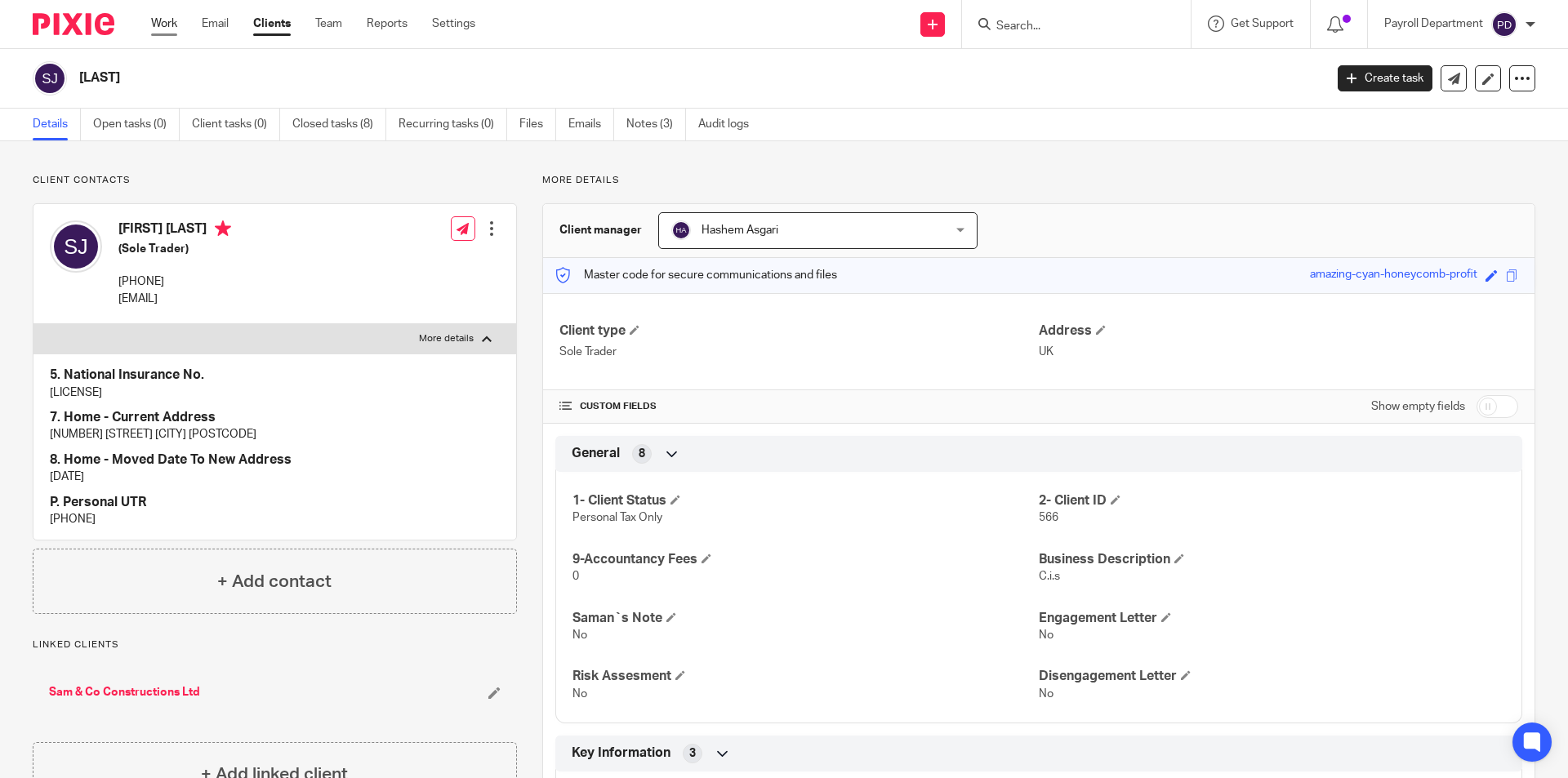 click on "Work" at bounding box center (164, 24) 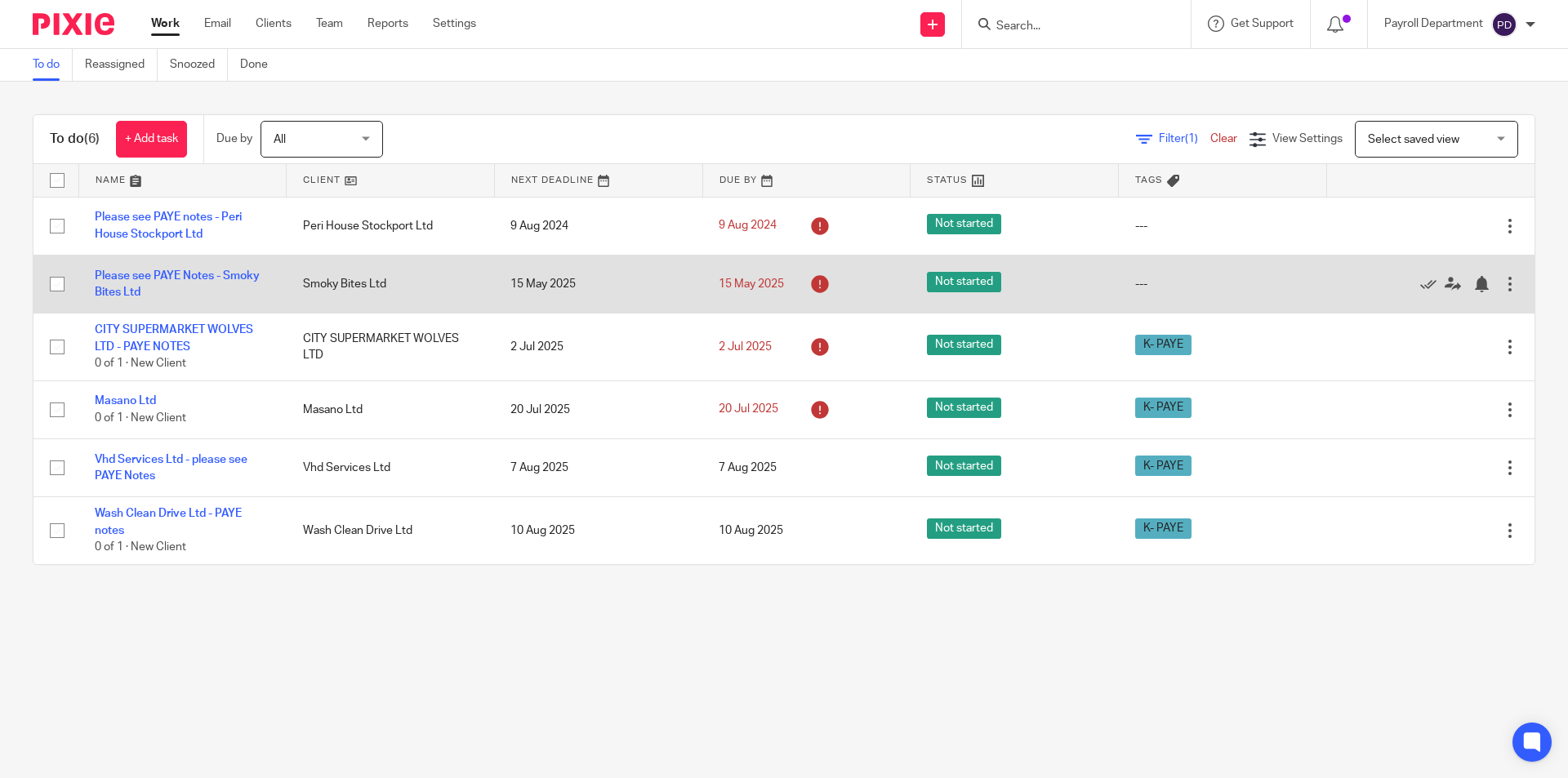scroll, scrollTop: 0, scrollLeft: 0, axis: both 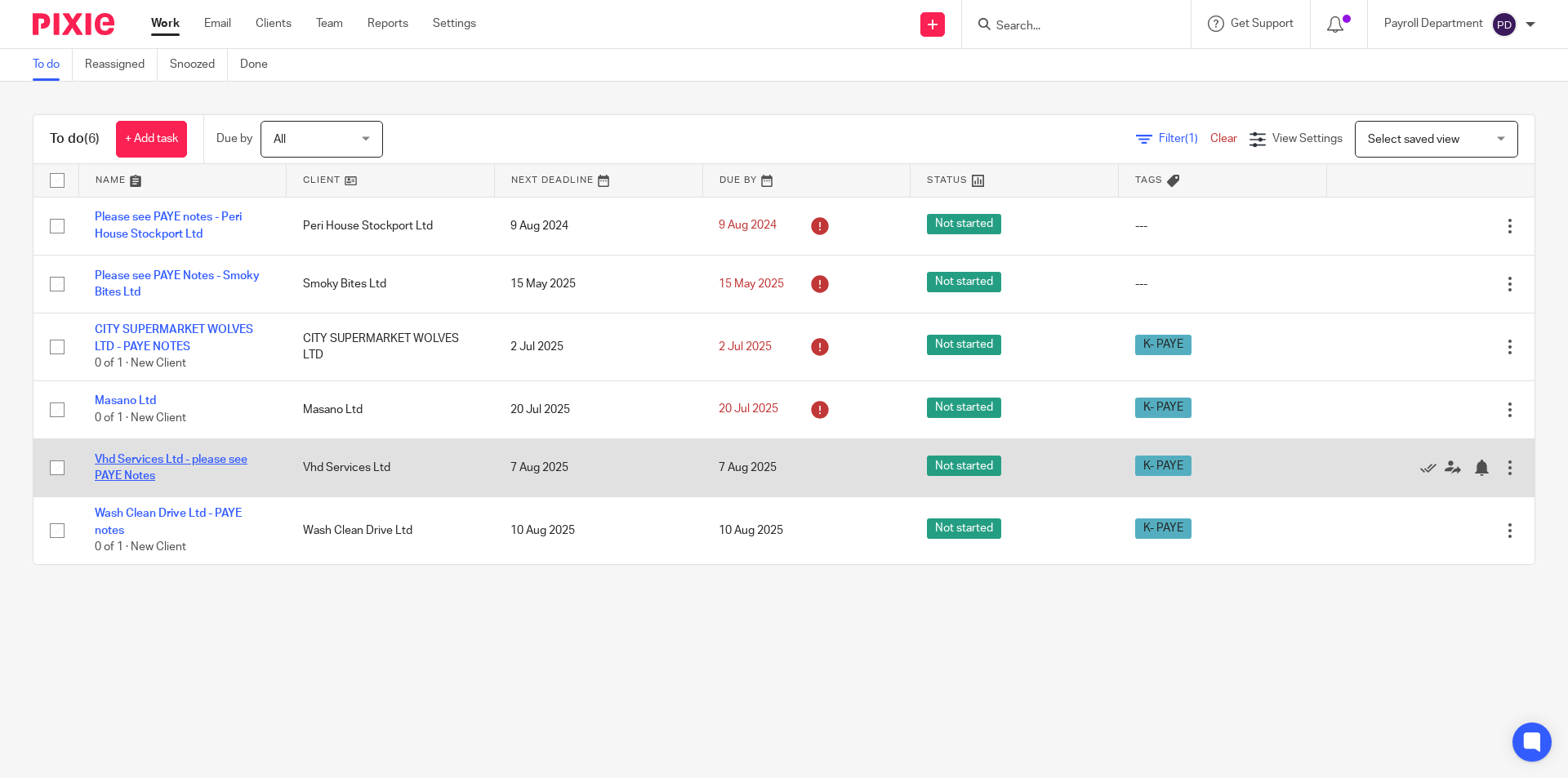 click on "Vhd Services Ltd - please see  PAYE Notes" at bounding box center [171, 468] 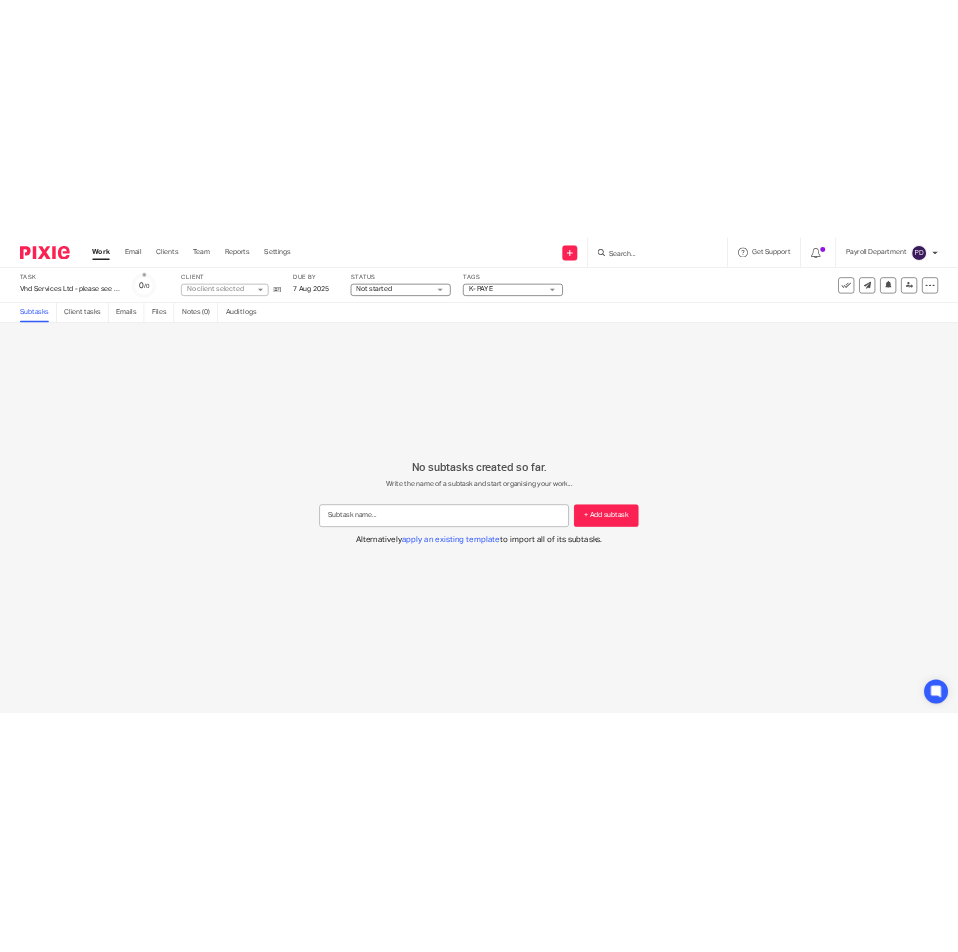scroll, scrollTop: 0, scrollLeft: 0, axis: both 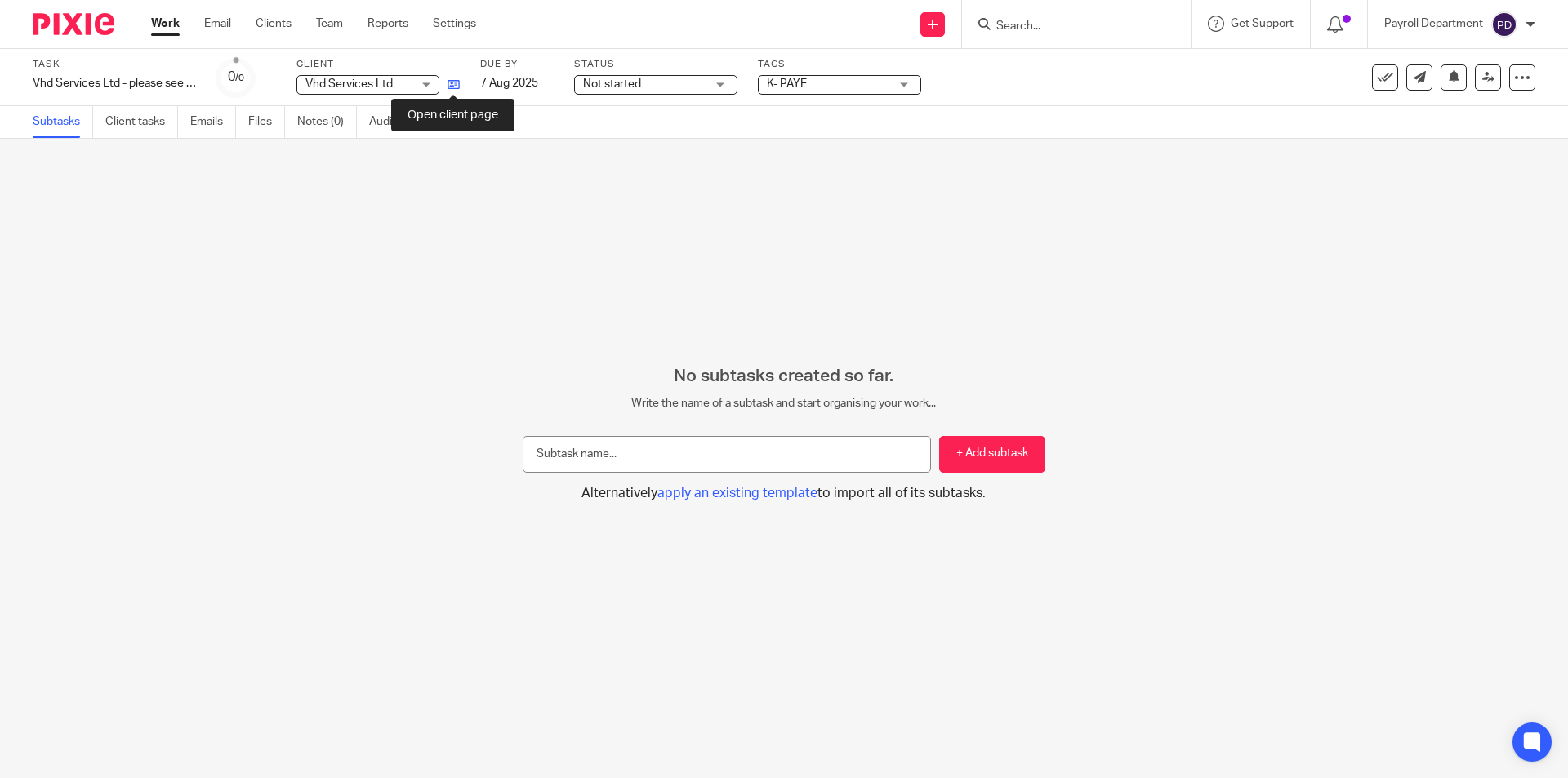 click at bounding box center [453, 84] 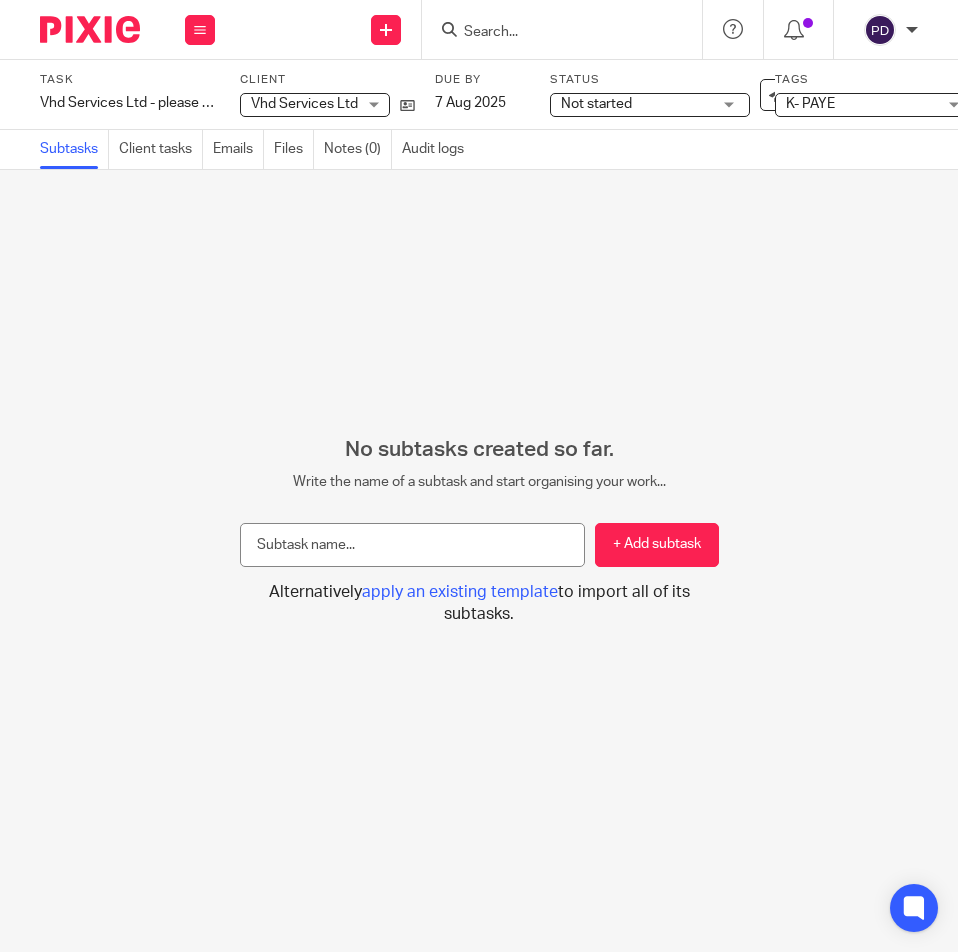 click at bounding box center [552, 33] 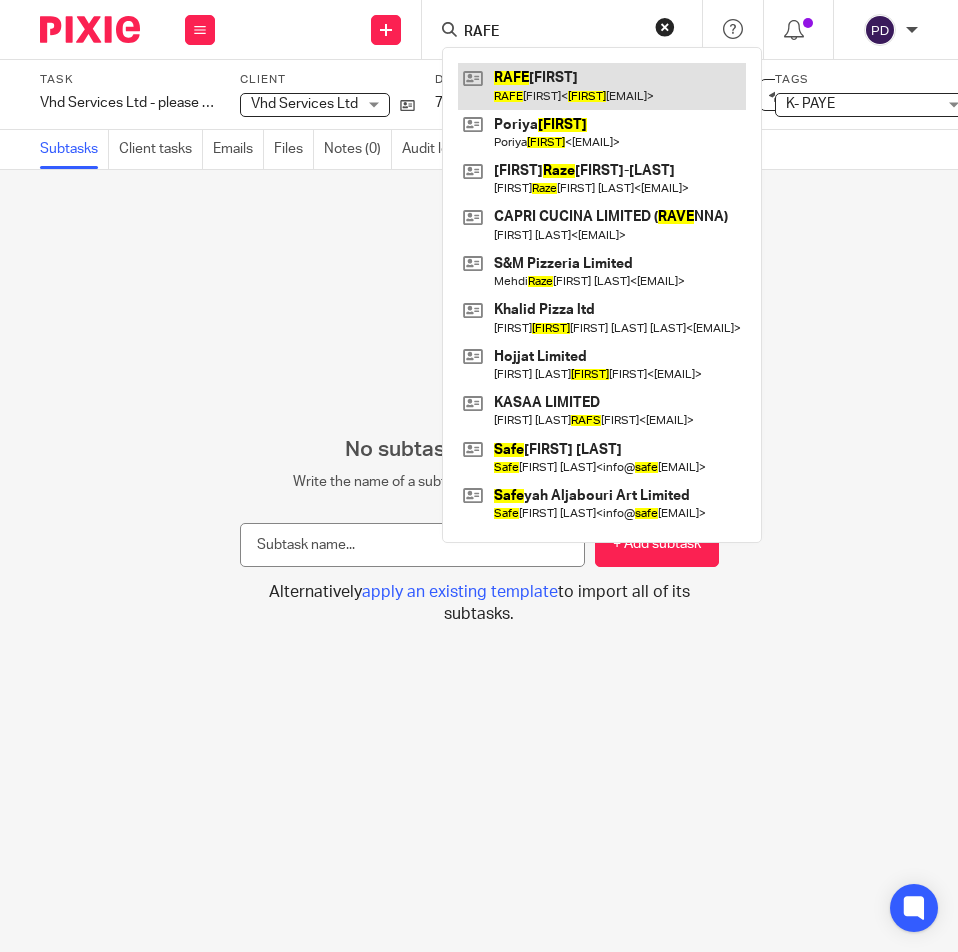 type on "RAFE" 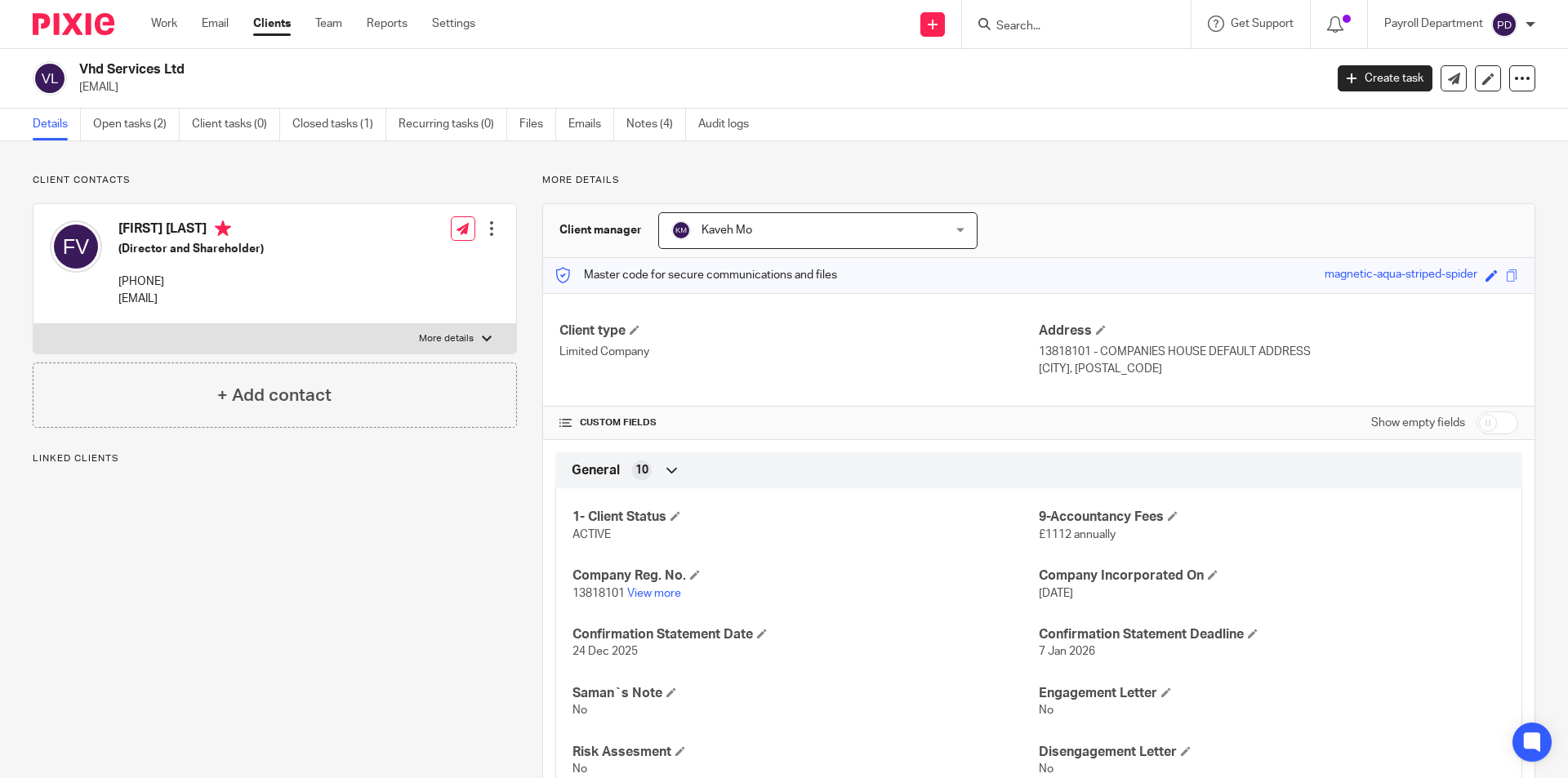 scroll, scrollTop: 0, scrollLeft: 0, axis: both 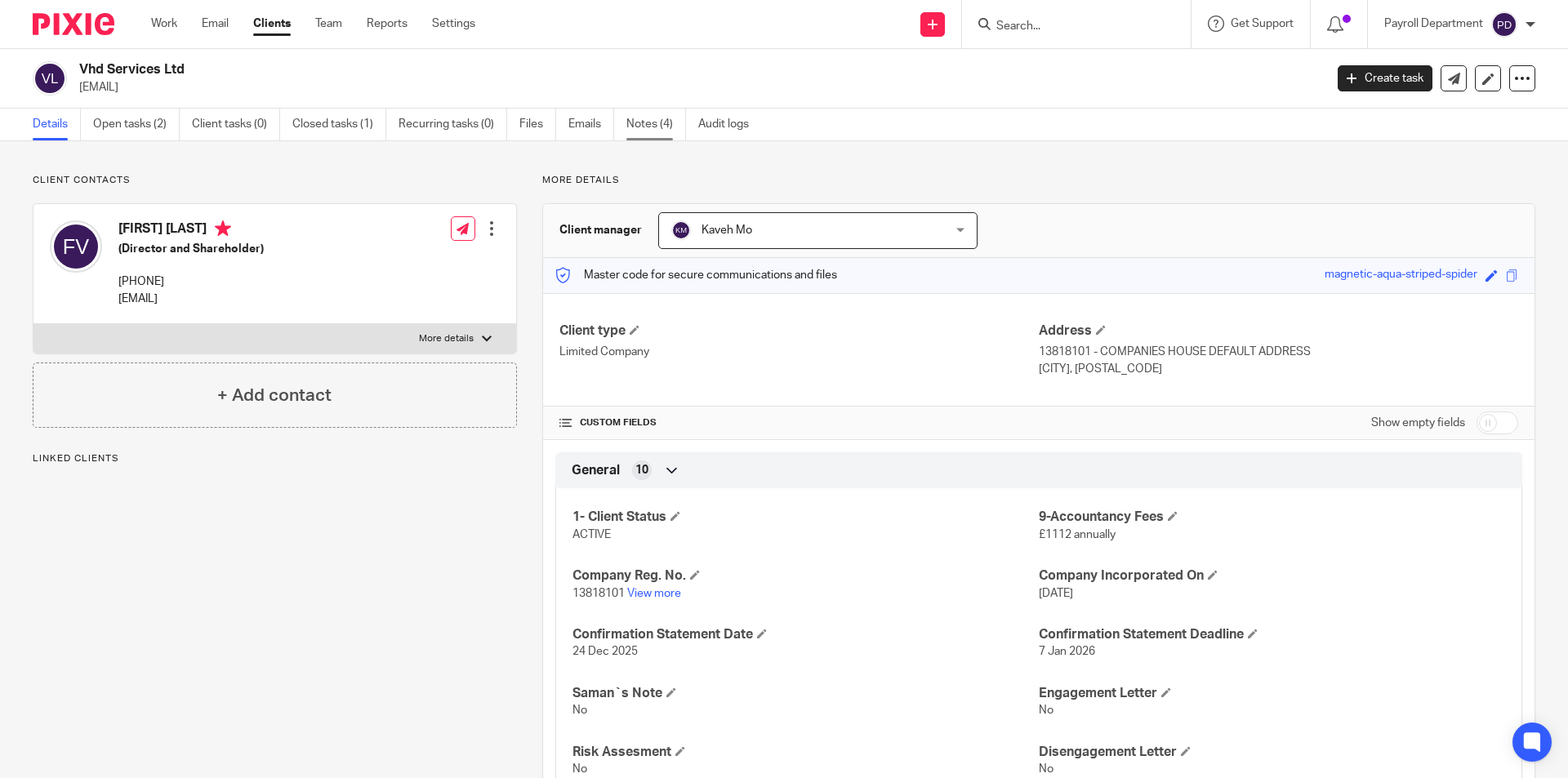 click on "Notes (4)" at bounding box center [656, 124] 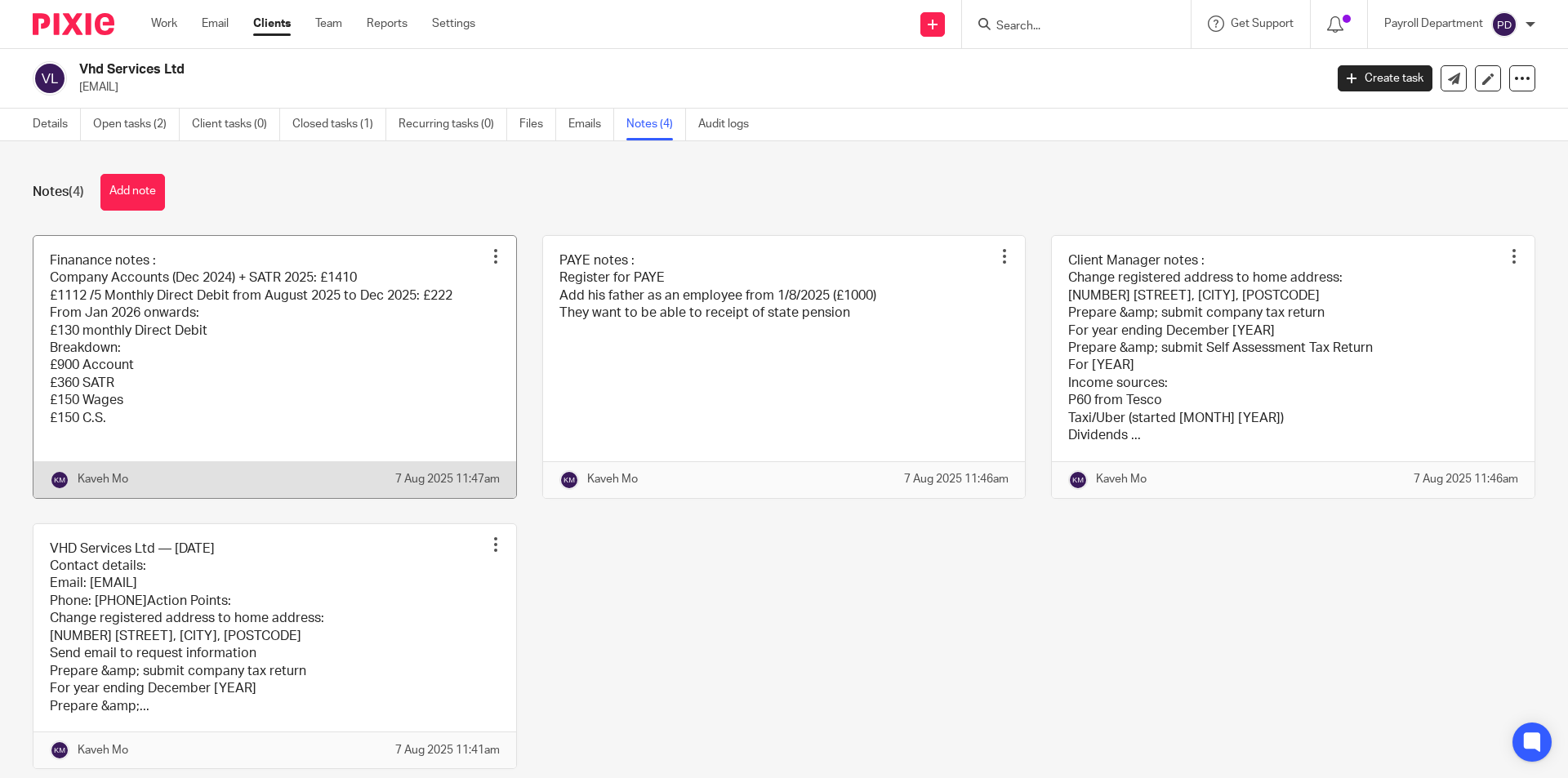 scroll, scrollTop: 0, scrollLeft: 0, axis: both 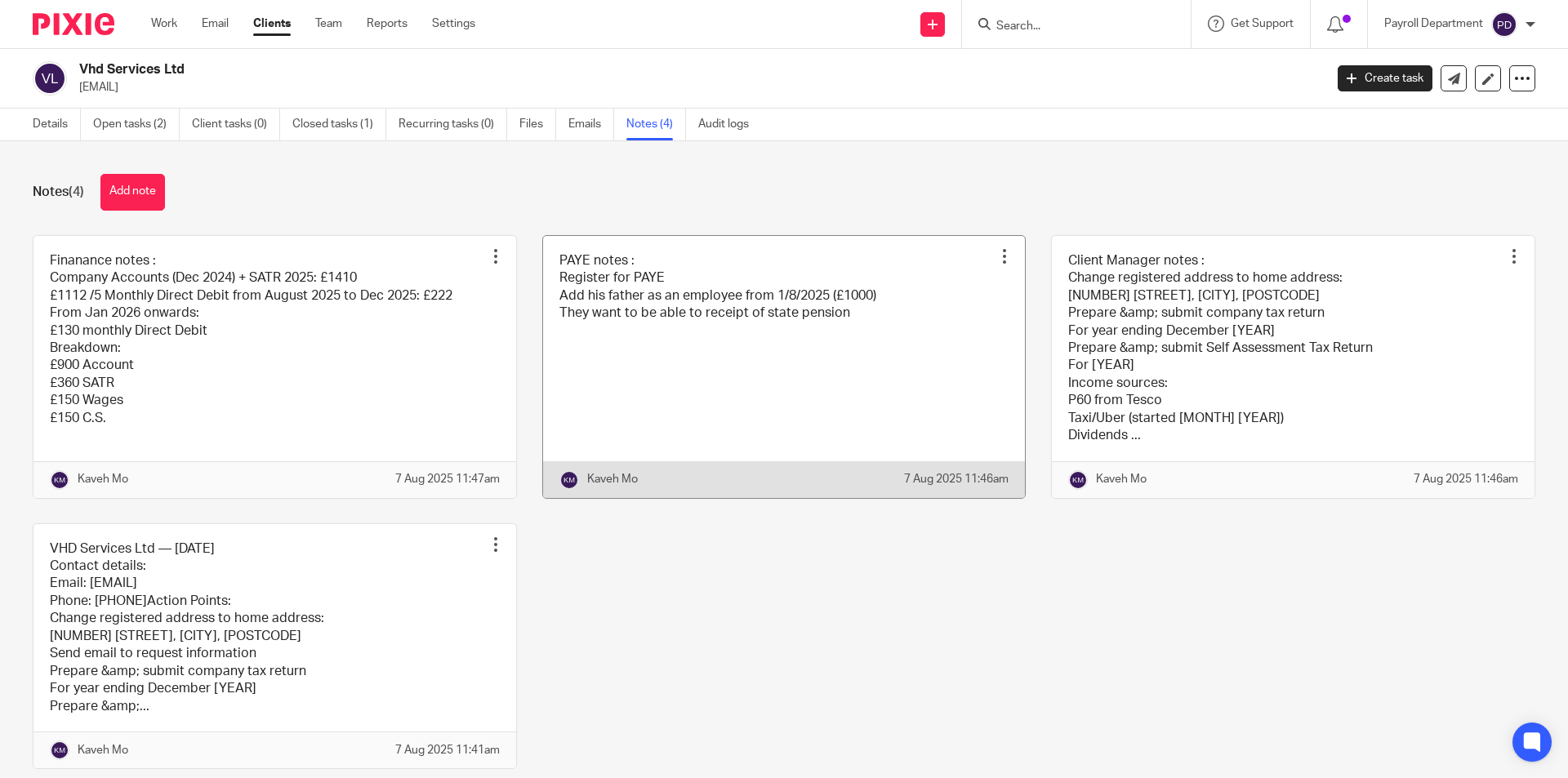 click at bounding box center (784, 367) 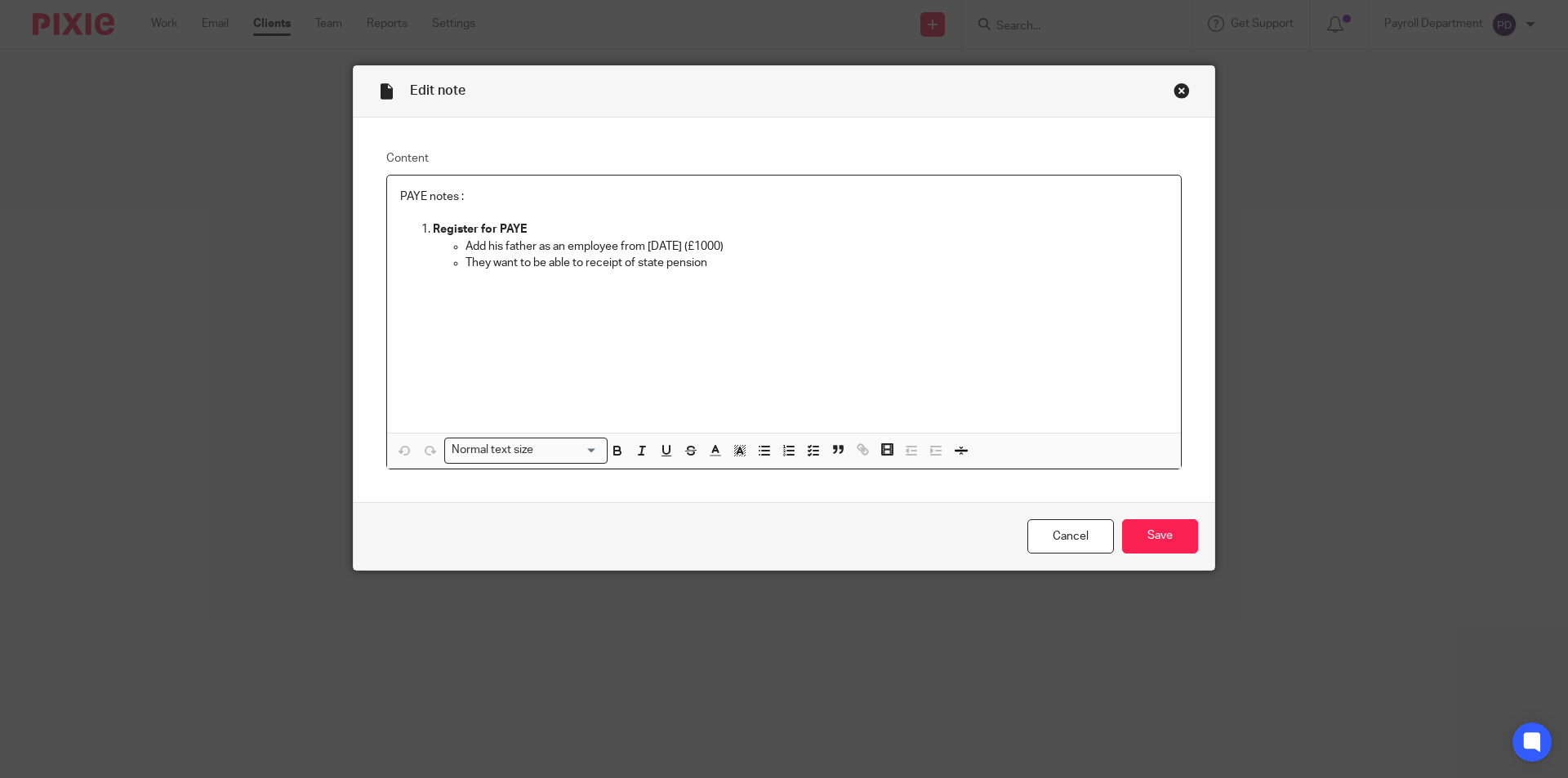 scroll, scrollTop: 0, scrollLeft: 0, axis: both 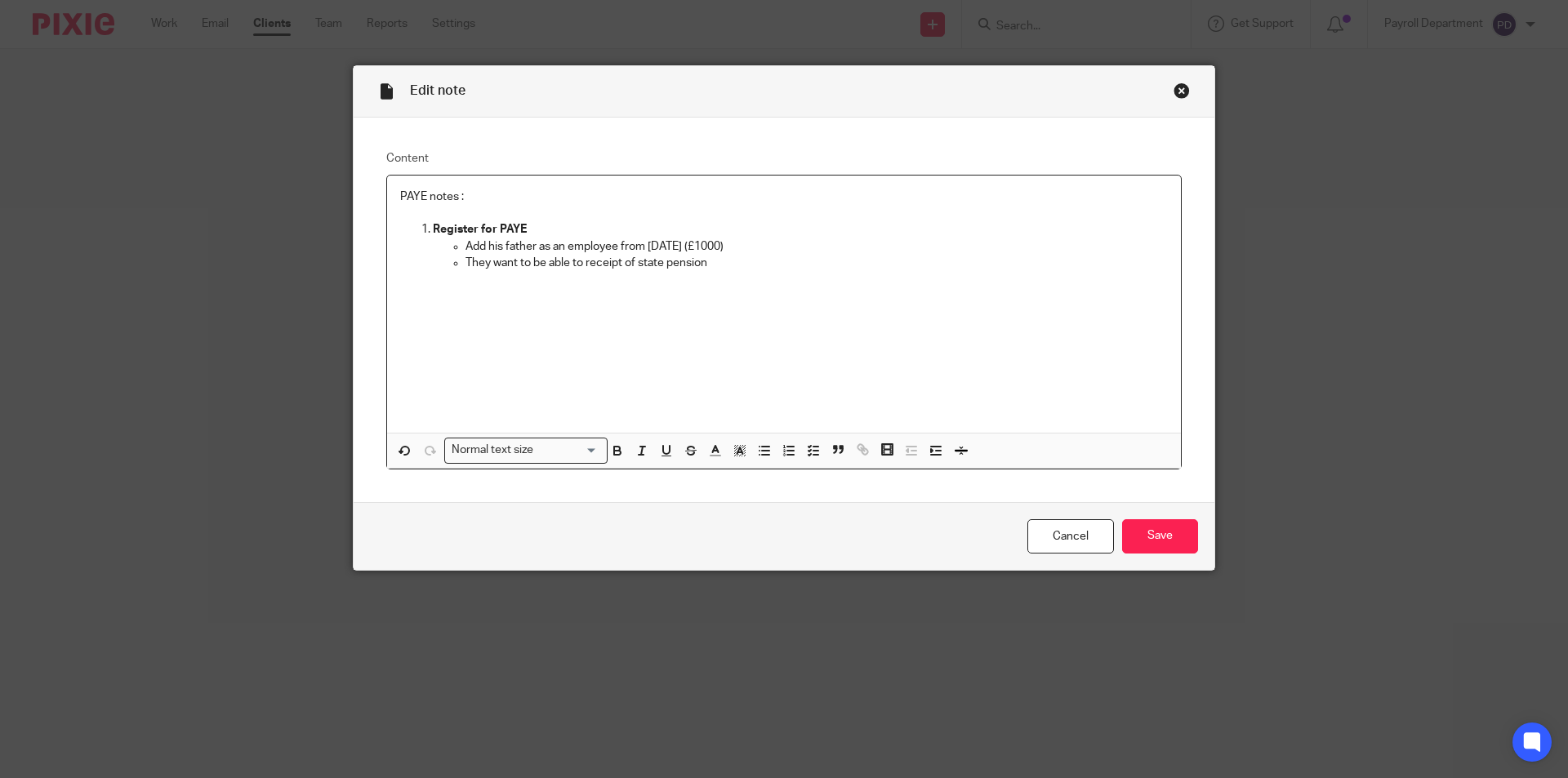 type 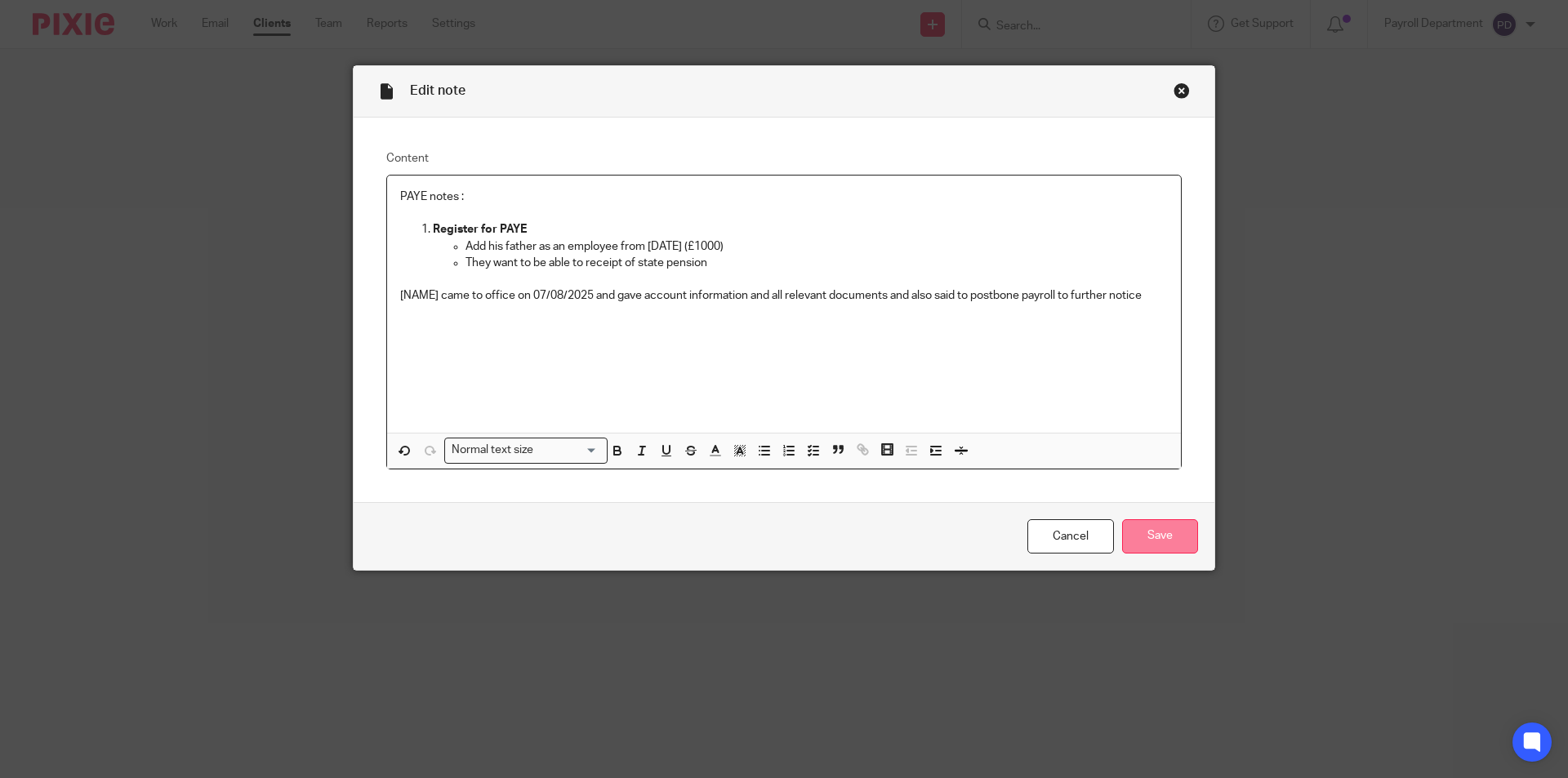 click on "Save" at bounding box center (1160, 536) 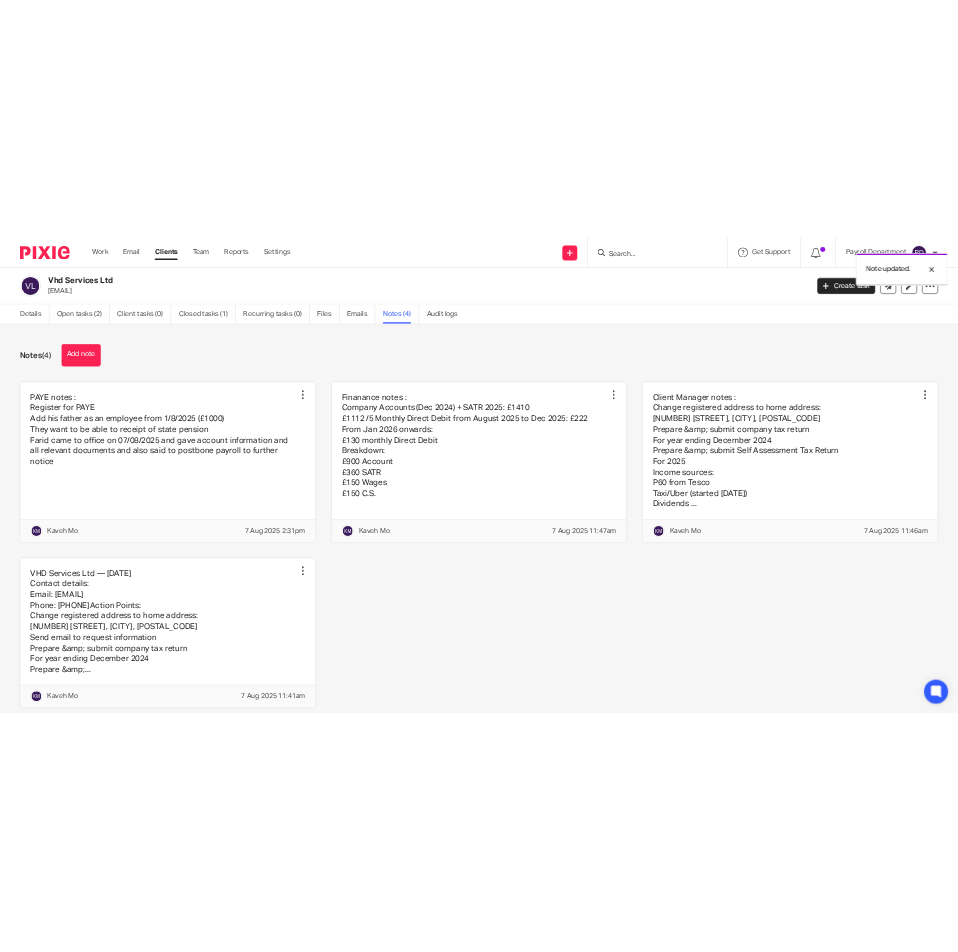 scroll, scrollTop: 0, scrollLeft: 0, axis: both 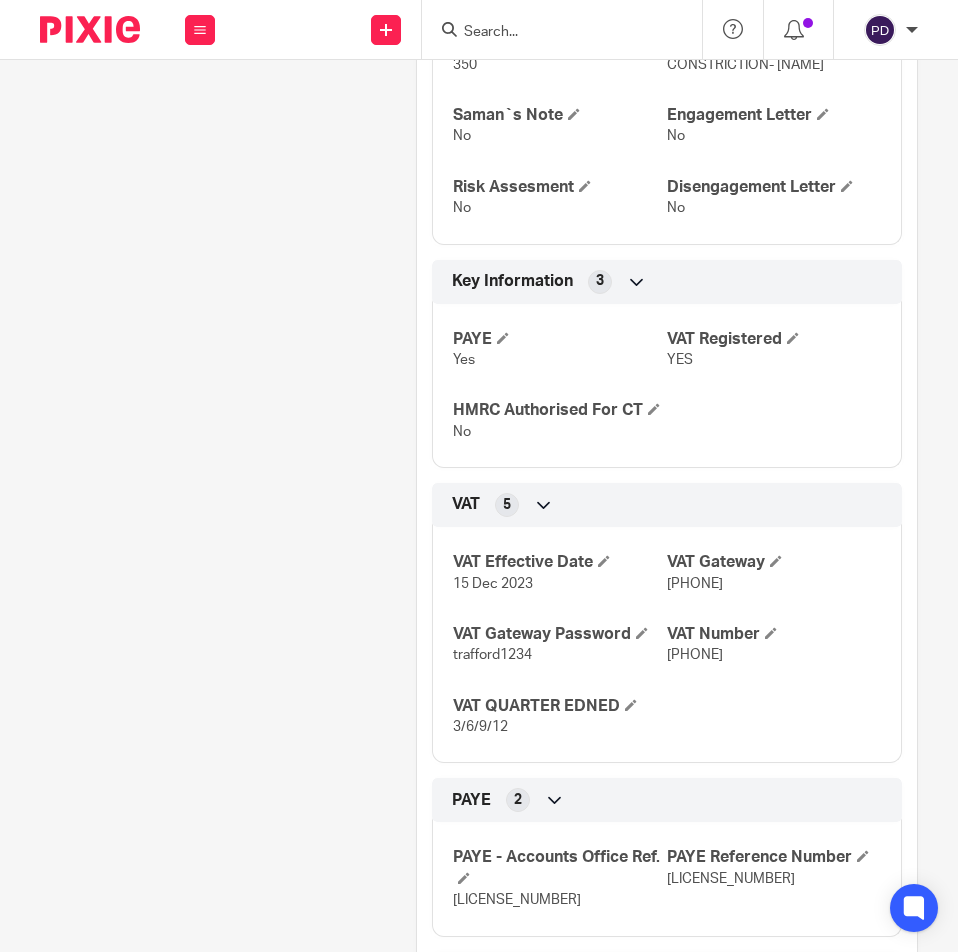 click on "[PHONE]" at bounding box center (695, 655) 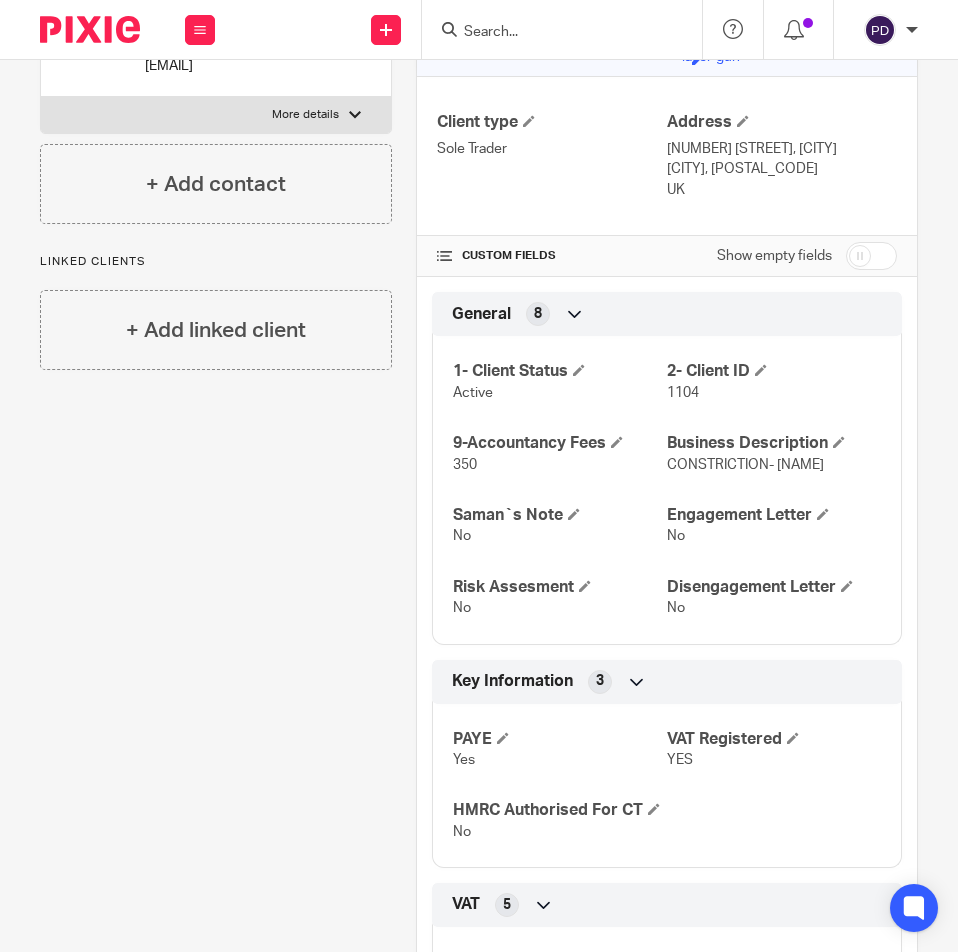 scroll, scrollTop: 0, scrollLeft: 0, axis: both 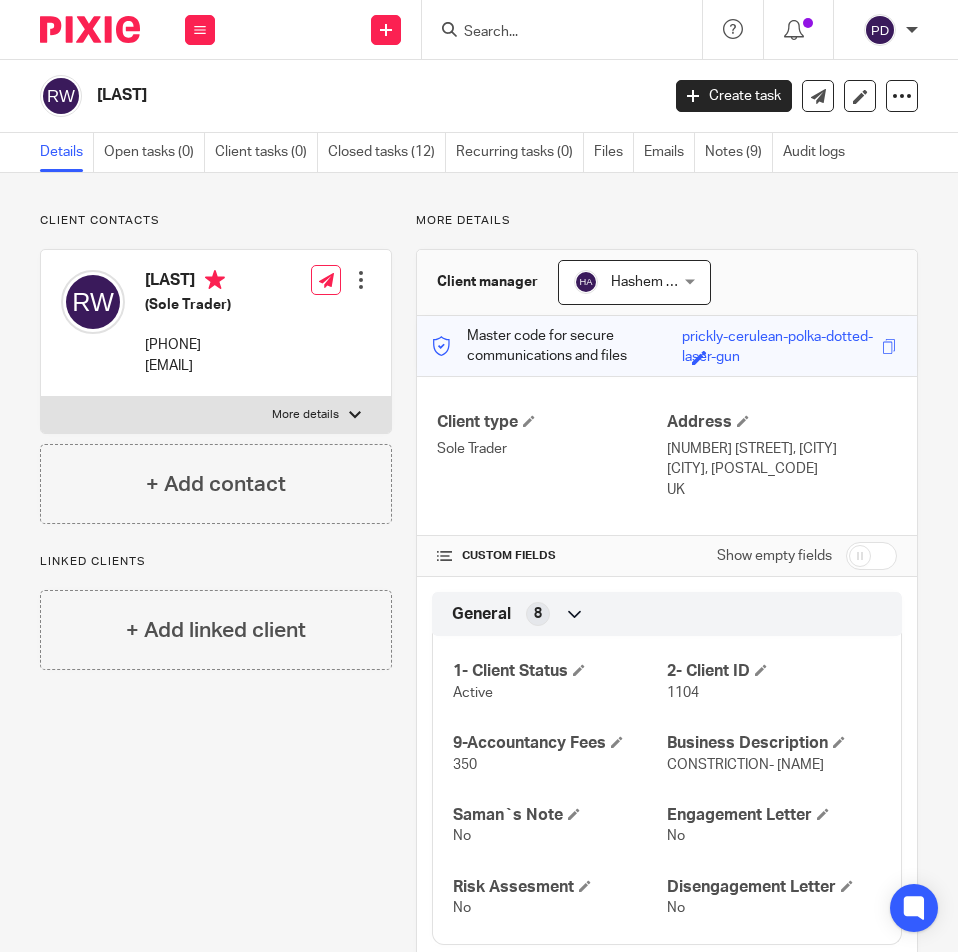 click on "rafewaysi@gmail.com" at bounding box center (188, 366) 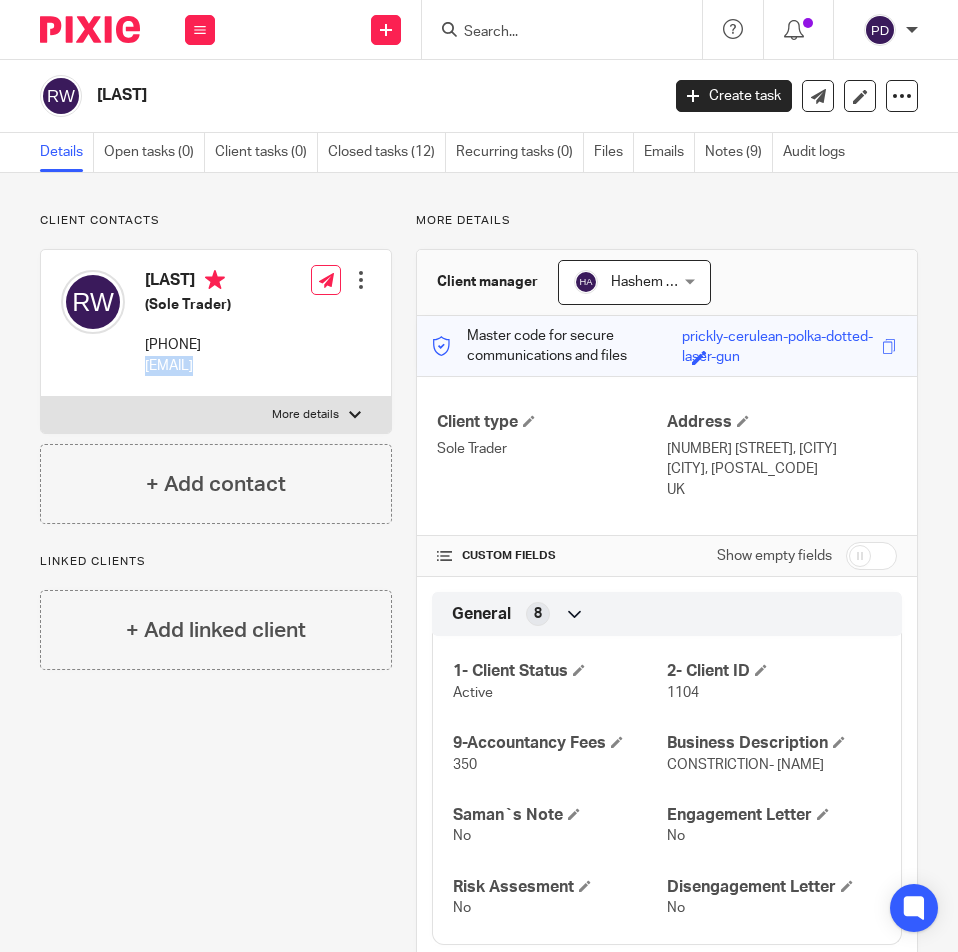click on "rafewaysi@gmail.com" at bounding box center (188, 366) 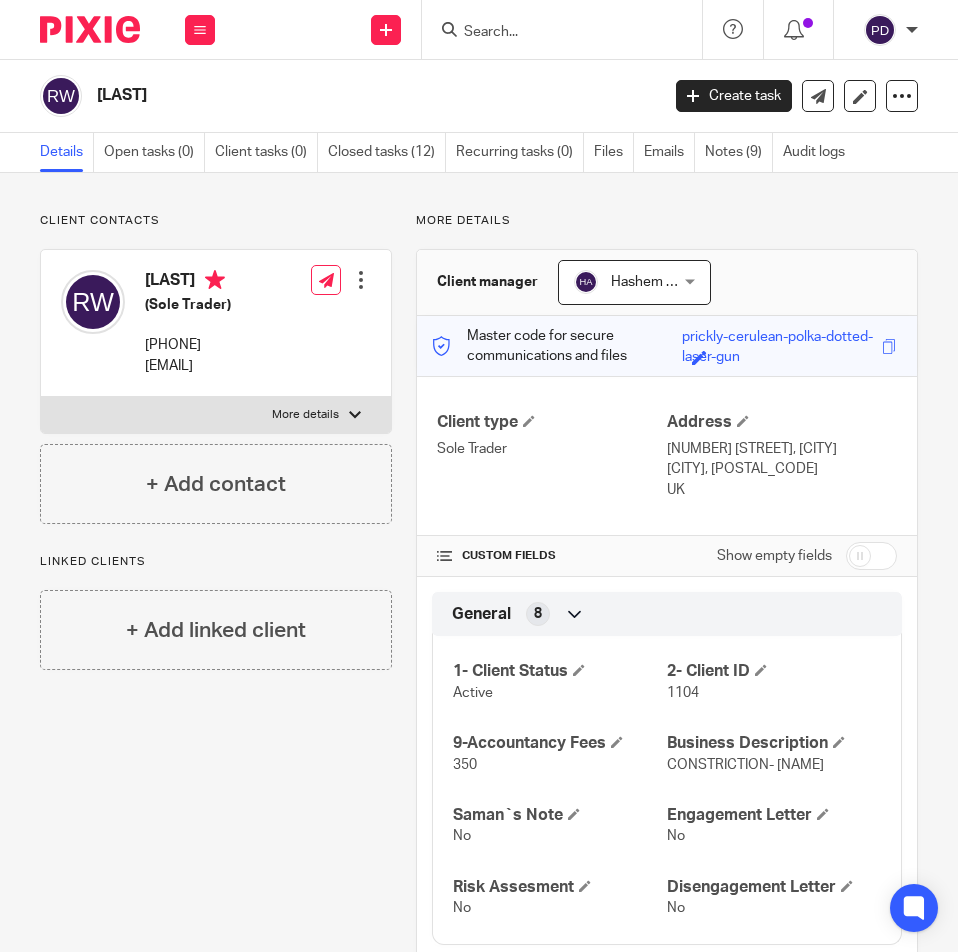 click on "123 SCHOOL LANE, MANCHESTER" at bounding box center (782, 449) 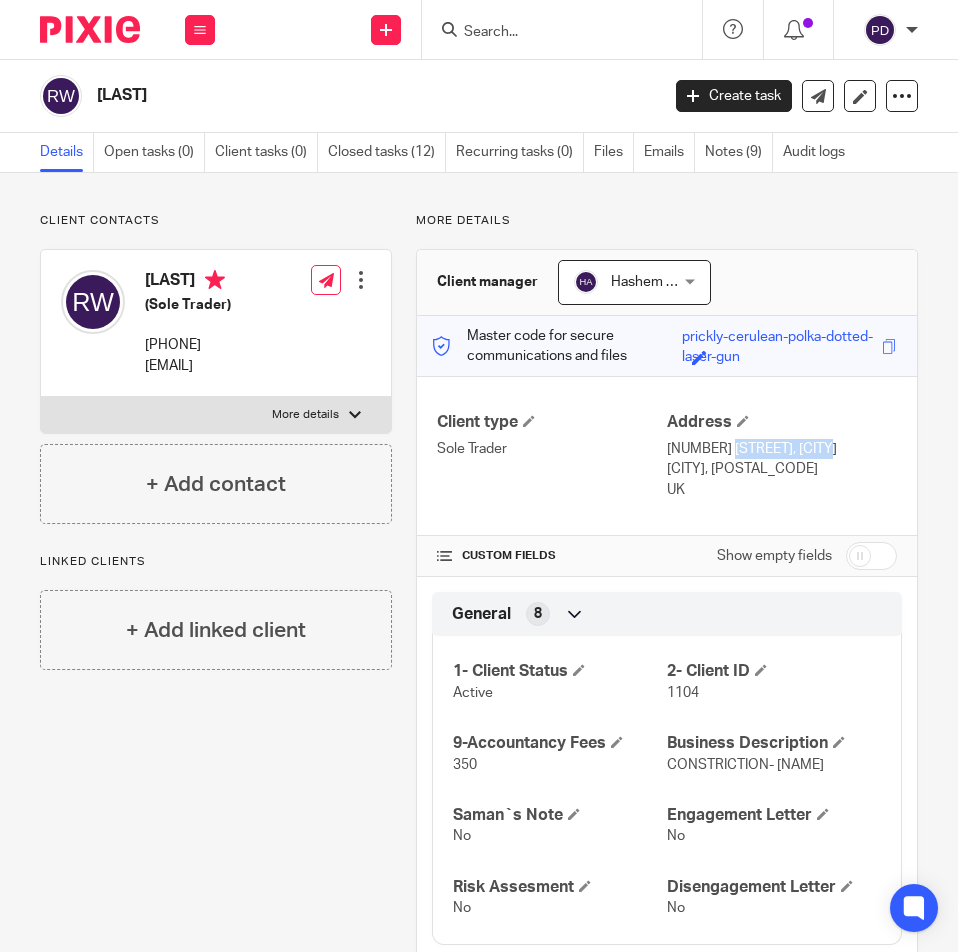 drag, startPoint x: 777, startPoint y: 451, endPoint x: 659, endPoint y: 458, distance: 118.20744 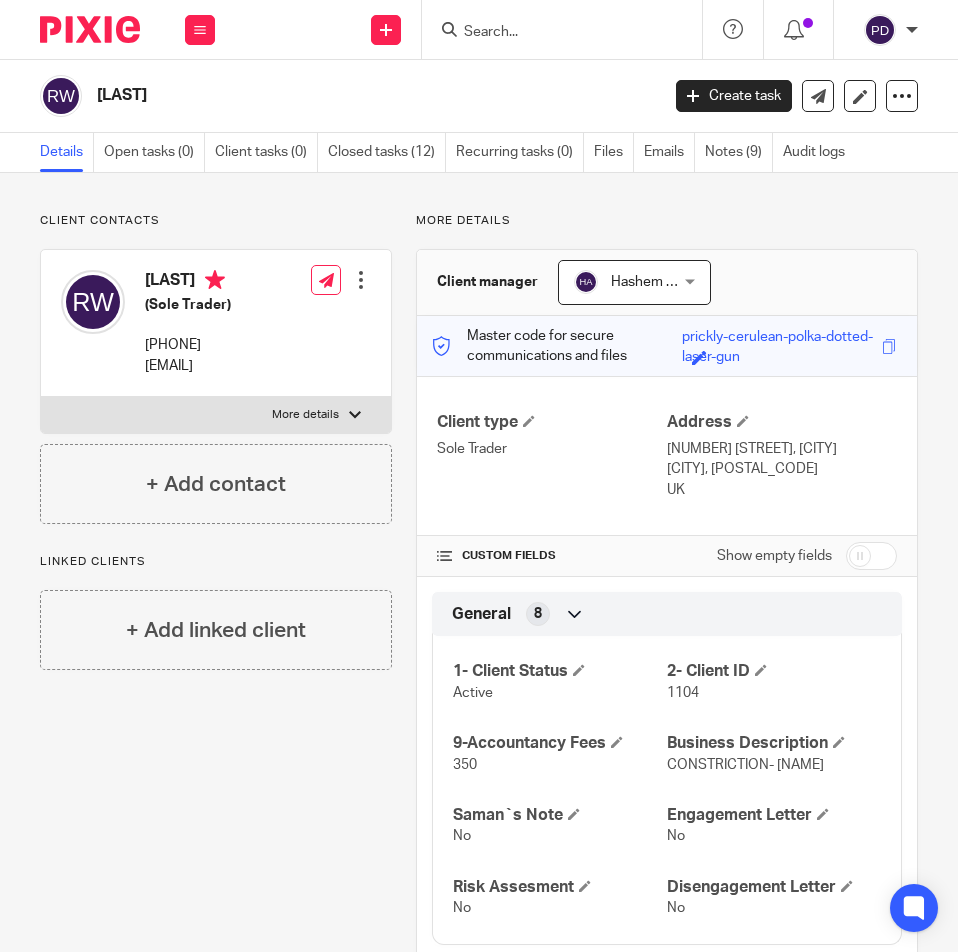 click on "123 SCHOOL LANE, MANCHESTER" at bounding box center [782, 449] 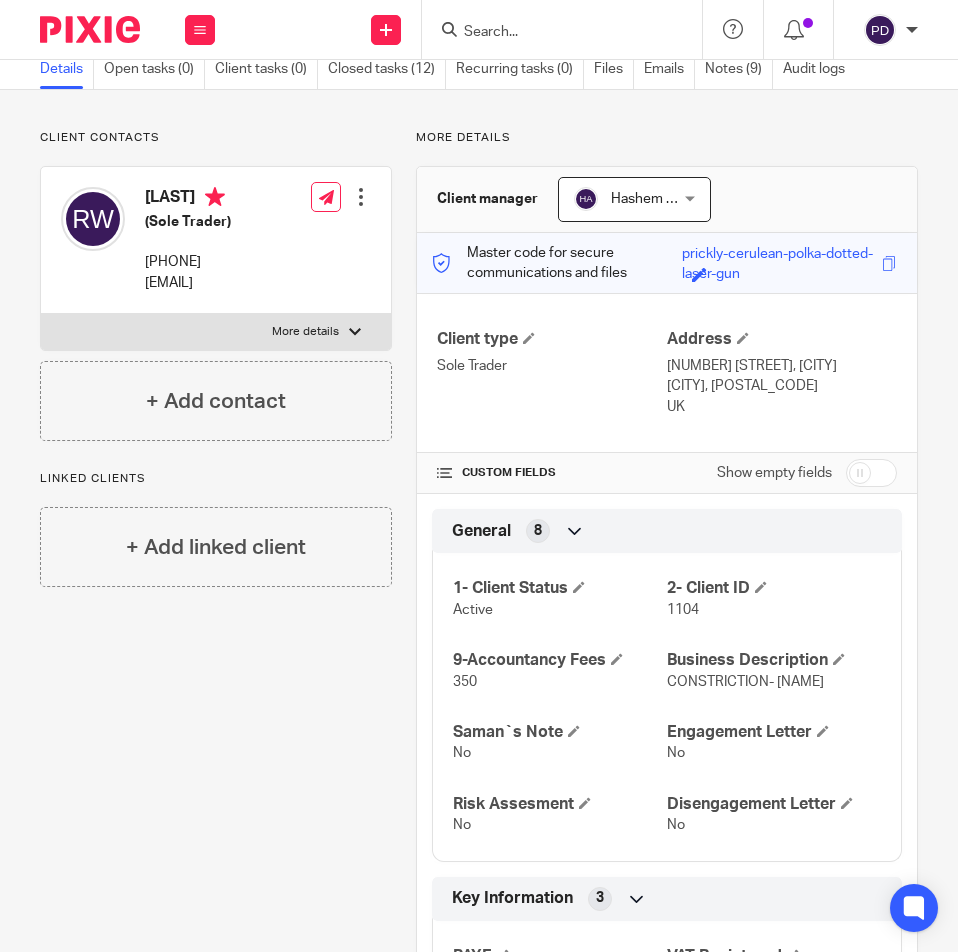 scroll, scrollTop: 0, scrollLeft: 0, axis: both 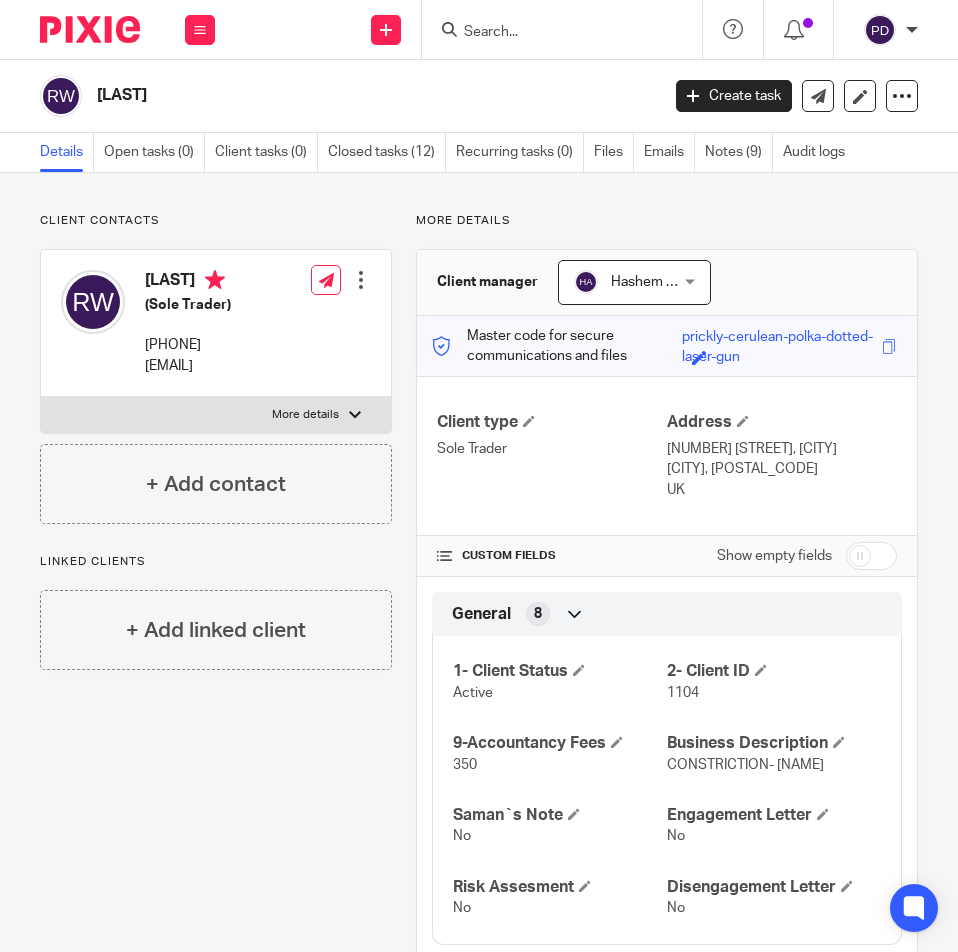 drag, startPoint x: 197, startPoint y: 91, endPoint x: 101, endPoint y: 100, distance: 96.42095 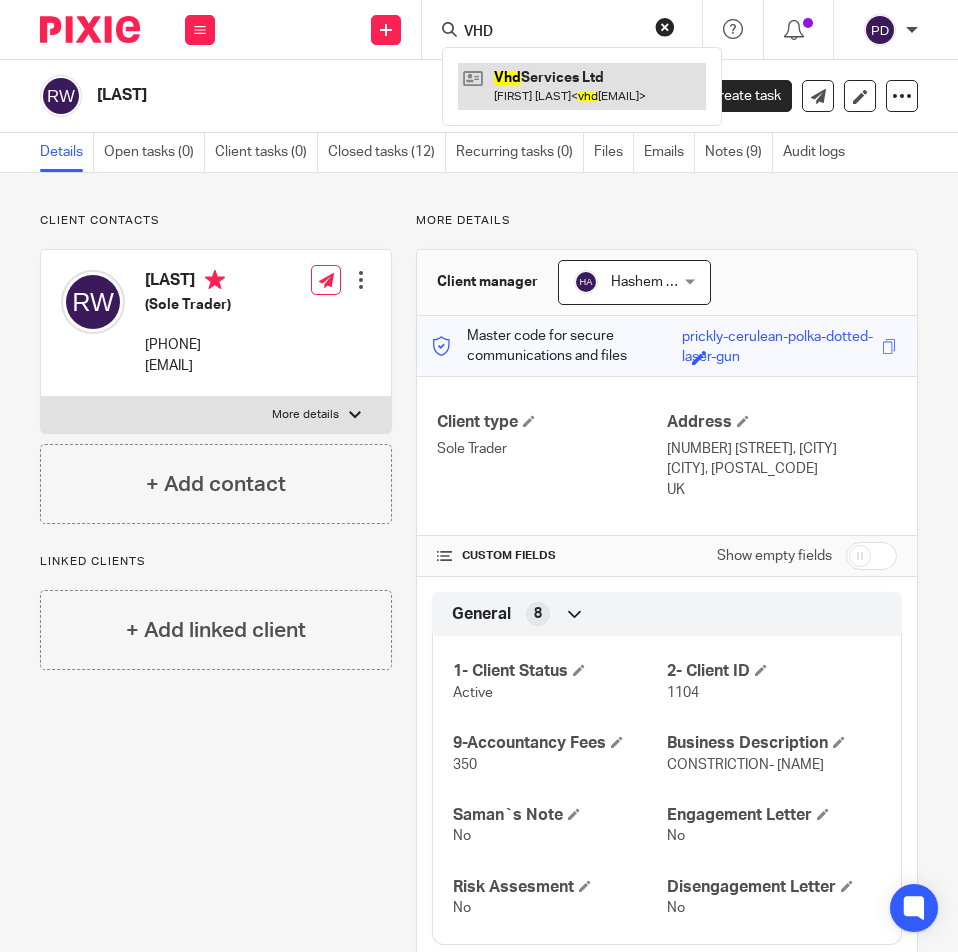type on "VHD" 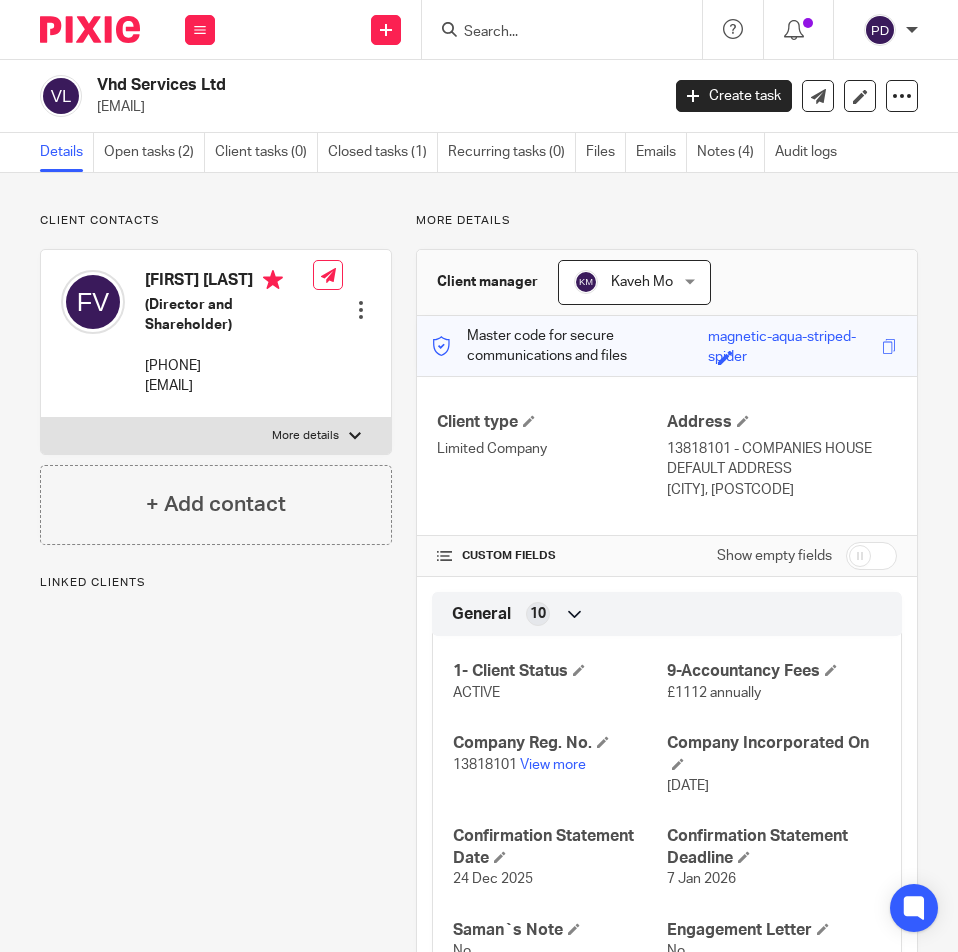 scroll, scrollTop: 0, scrollLeft: 0, axis: both 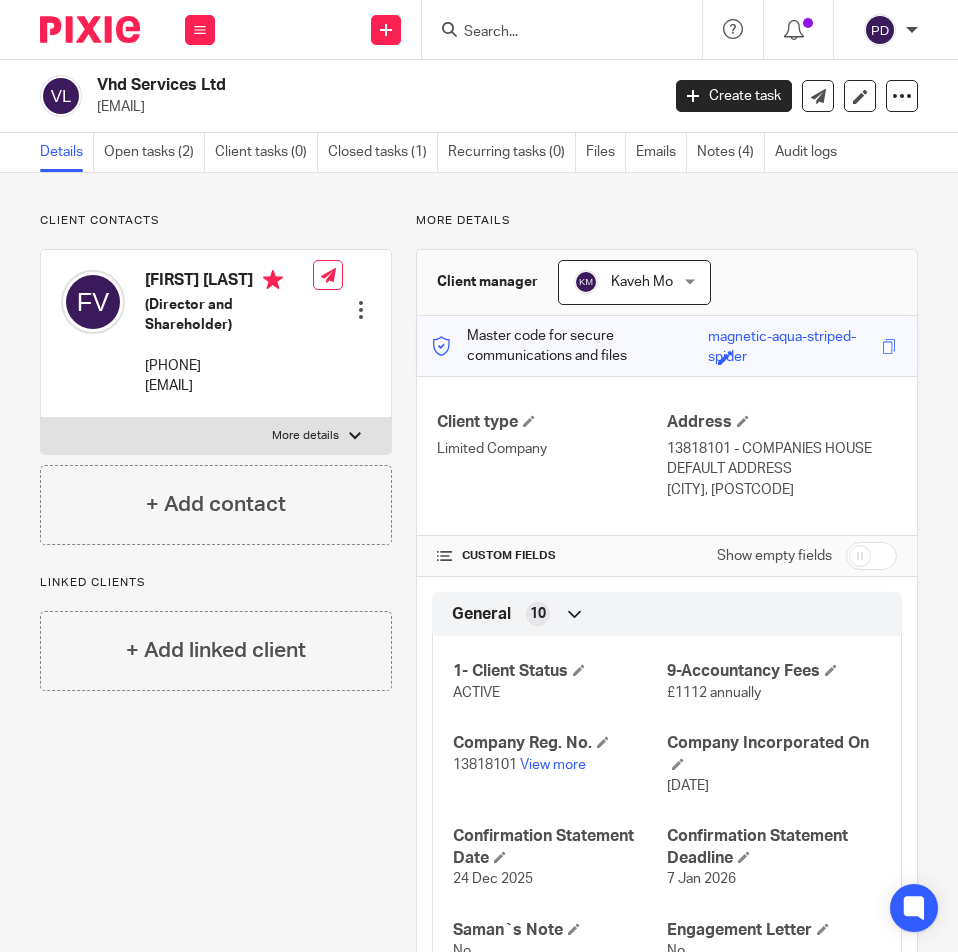 click at bounding box center [552, 33] 